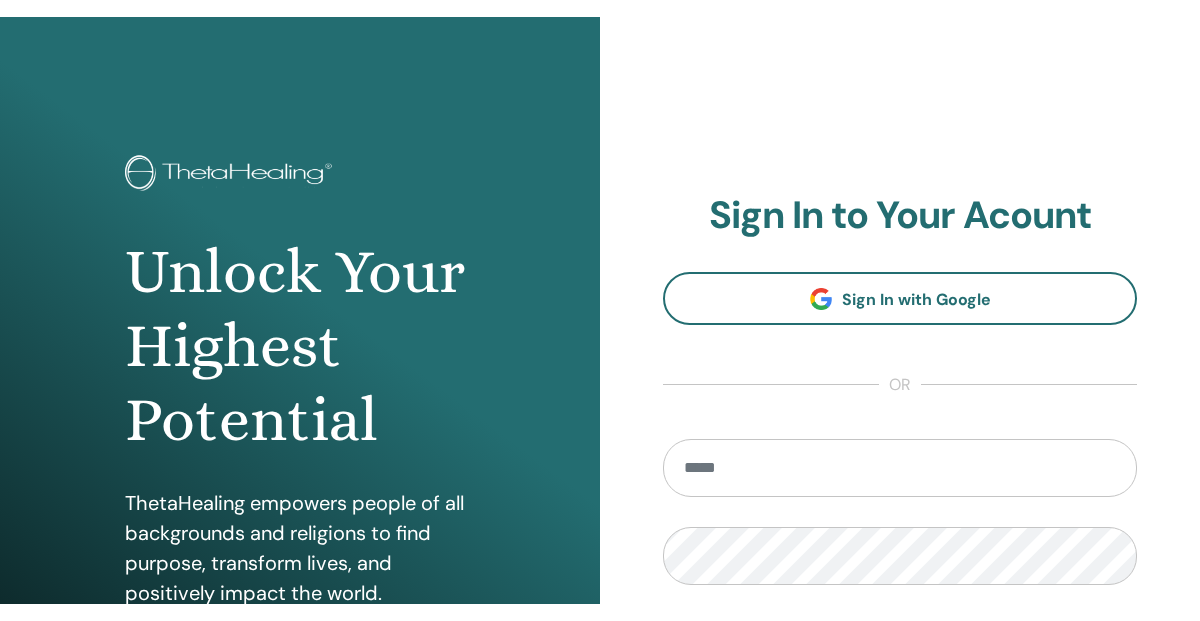 scroll, scrollTop: 0, scrollLeft: 0, axis: both 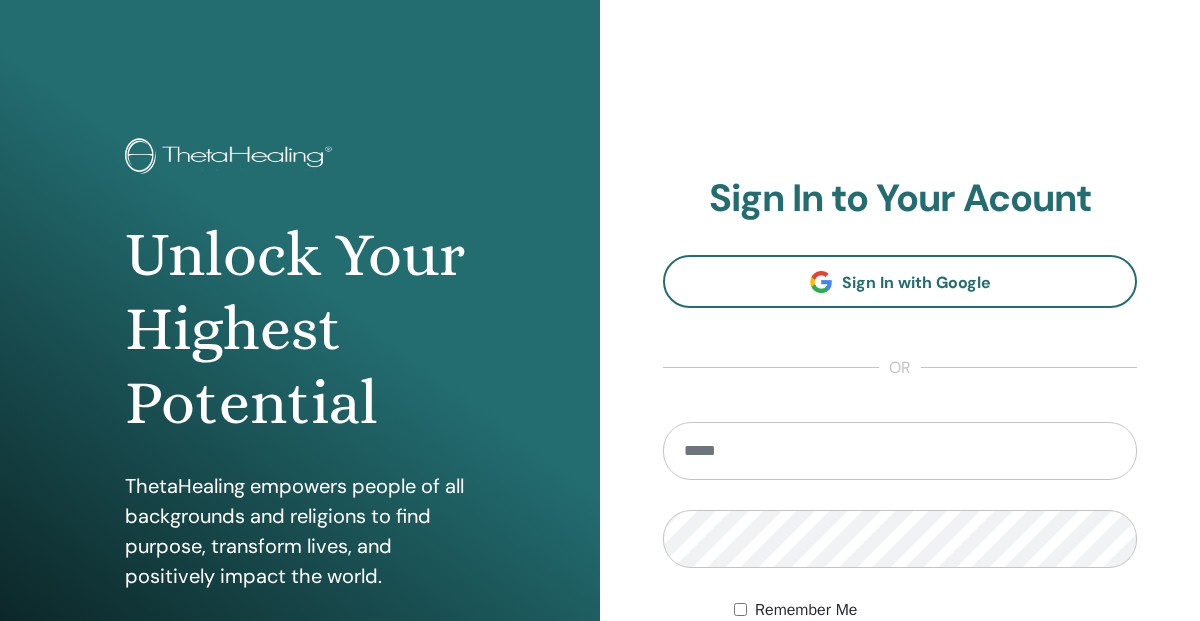 click at bounding box center [900, 451] 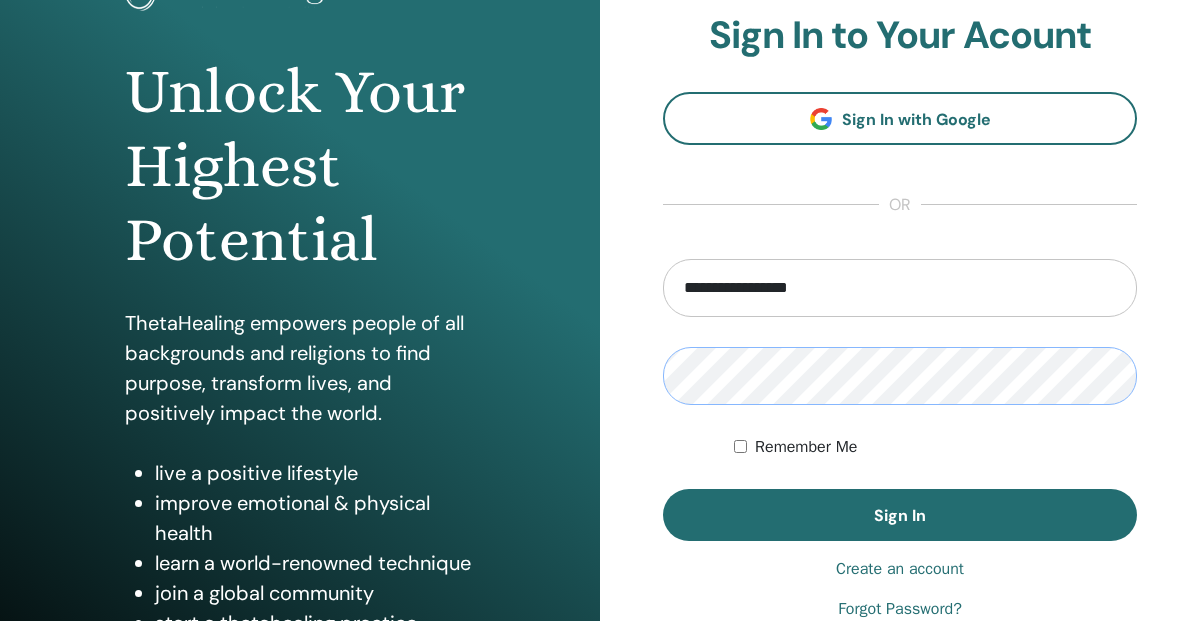scroll, scrollTop: 171, scrollLeft: 0, axis: vertical 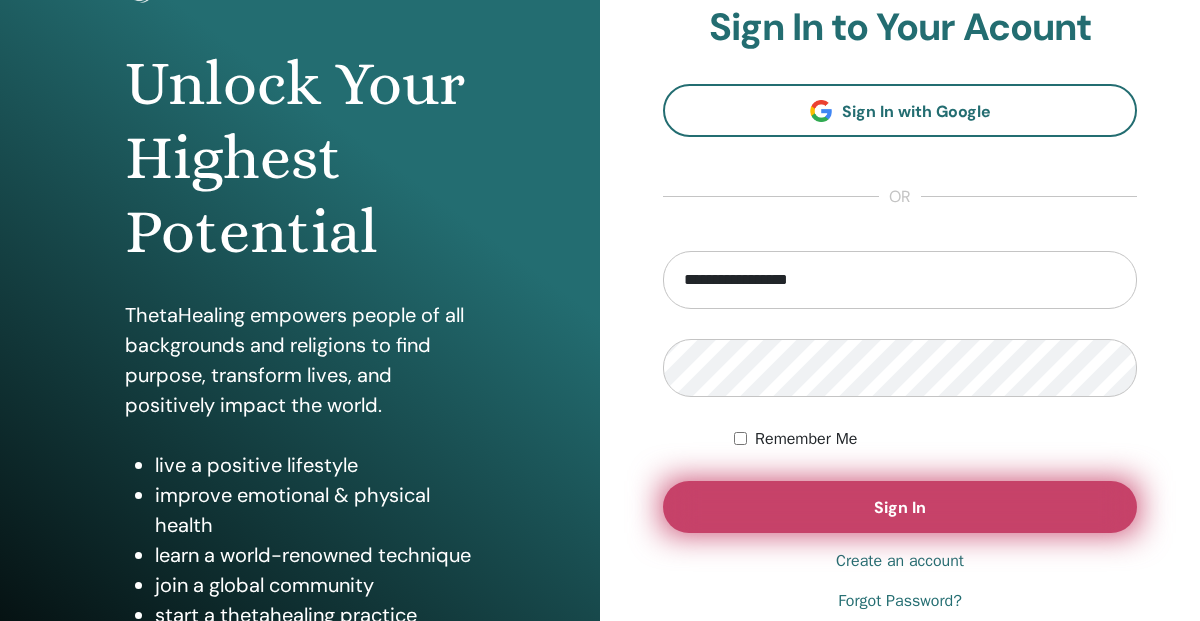click on "Sign In" at bounding box center [900, 507] 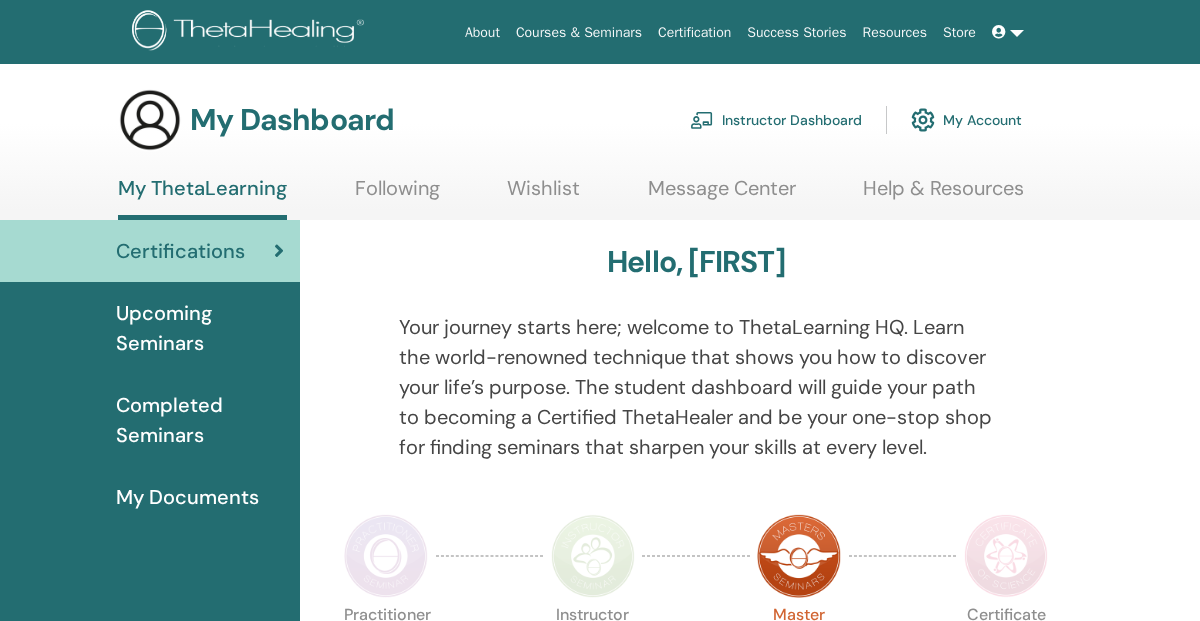 scroll, scrollTop: 0, scrollLeft: 0, axis: both 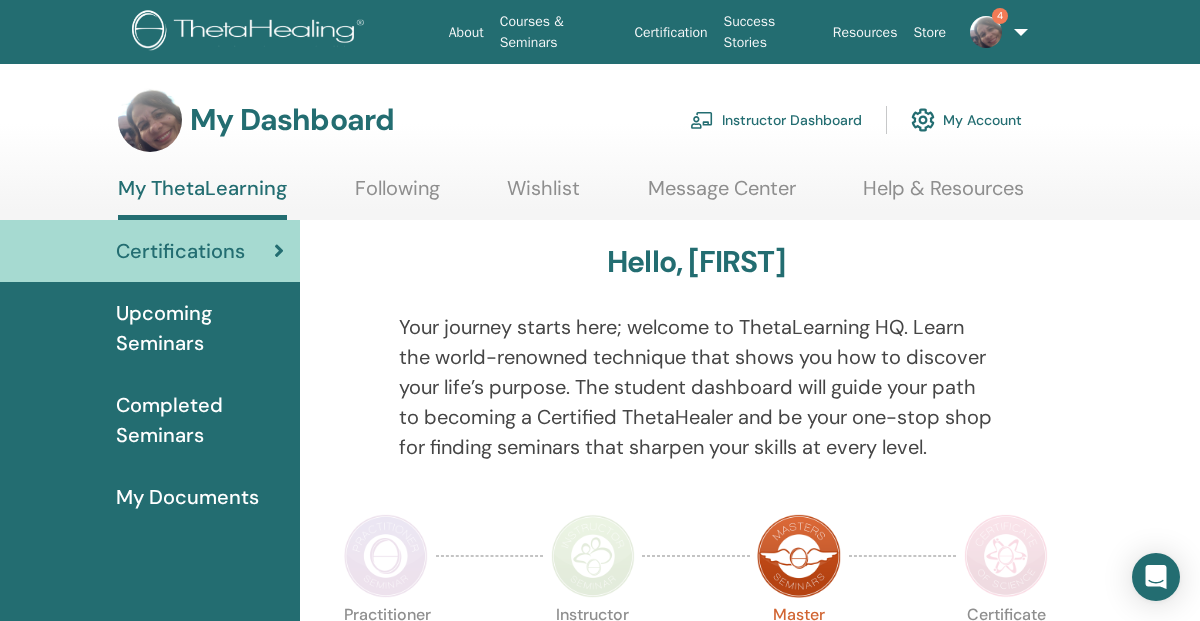 click at bounding box center (986, 32) 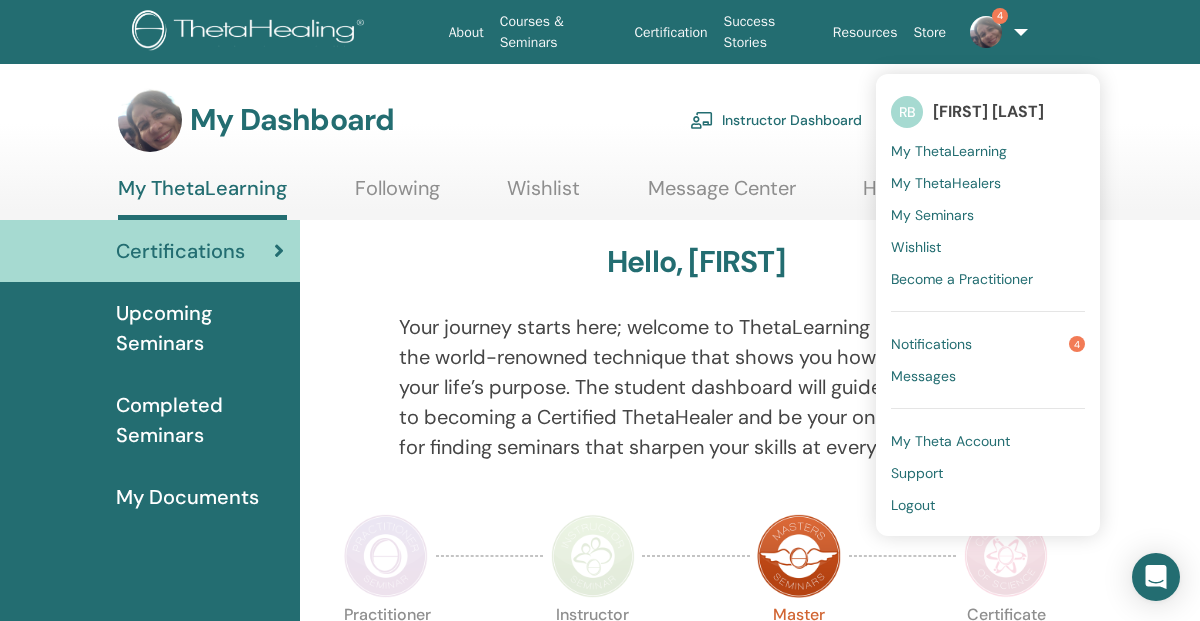 click on "Notifications" at bounding box center (931, 344) 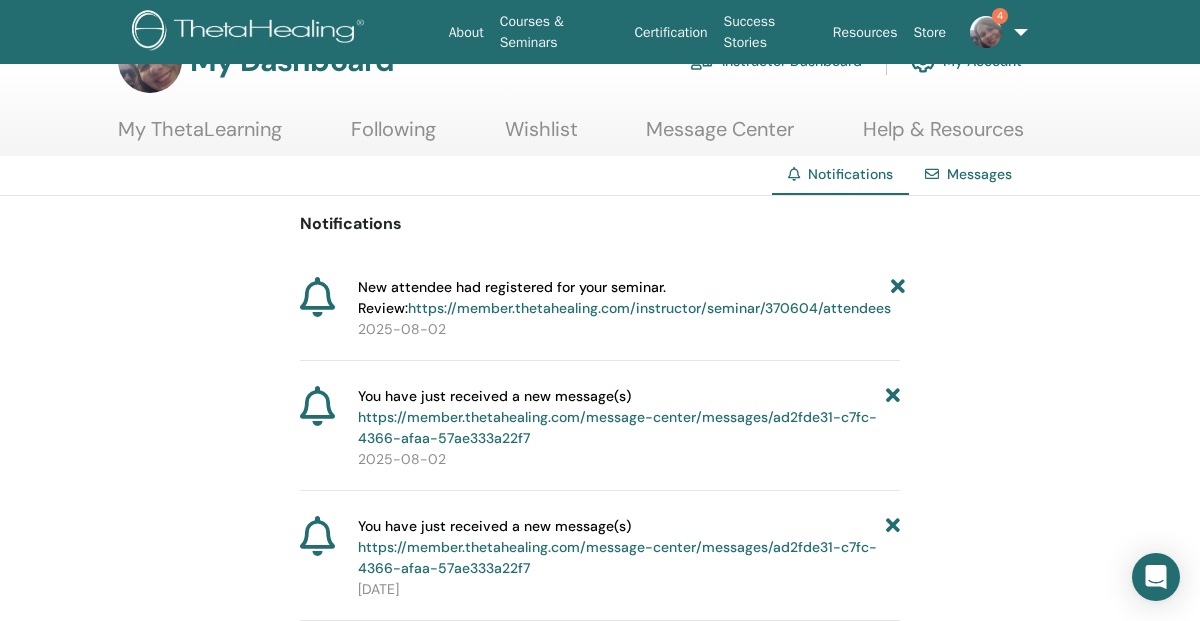 scroll, scrollTop: 61, scrollLeft: 0, axis: vertical 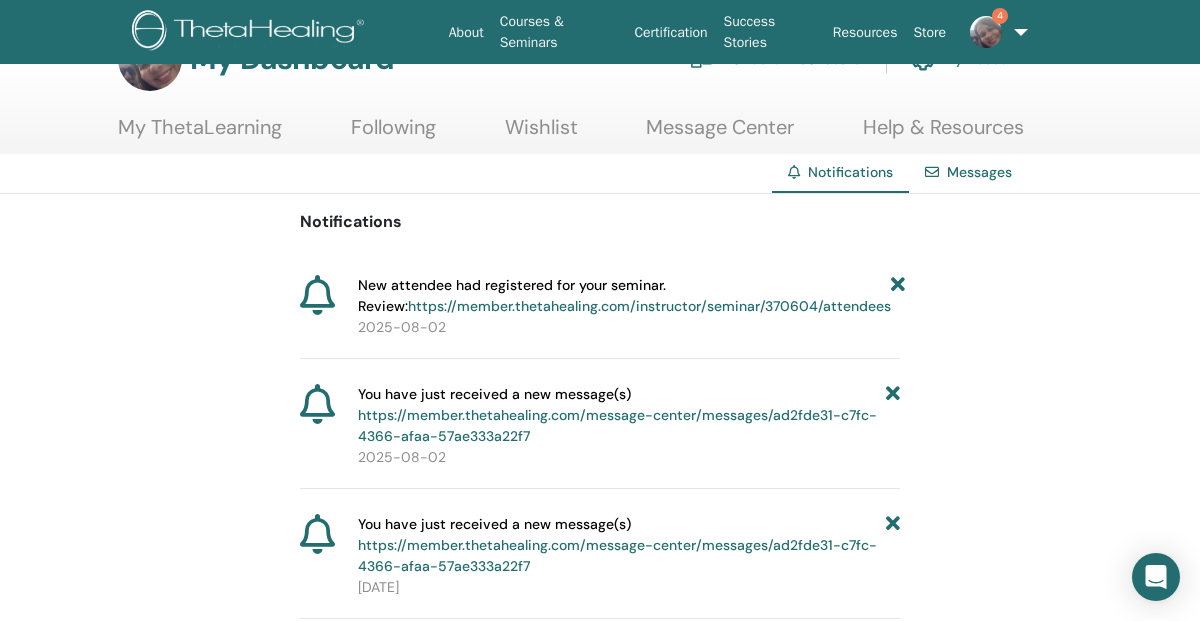 click on "https://member.thetahealing.com/message-center/messages/ad2fde31-c7fc-4366-afaa-57ae333a22f7" at bounding box center [617, 425] 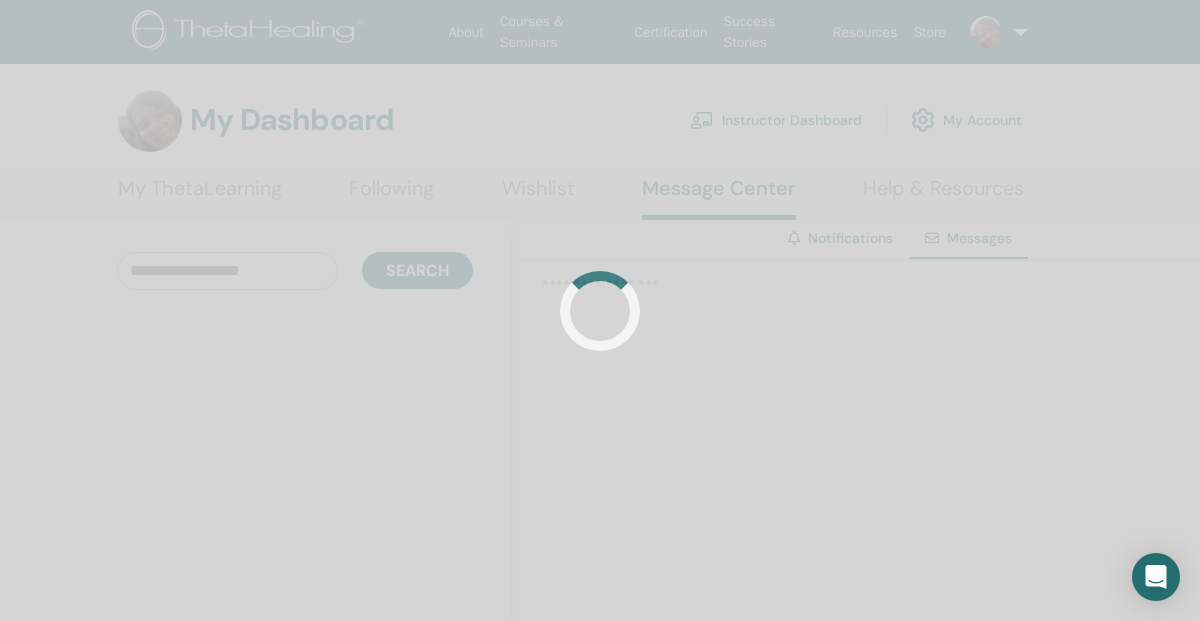 scroll, scrollTop: 0, scrollLeft: 0, axis: both 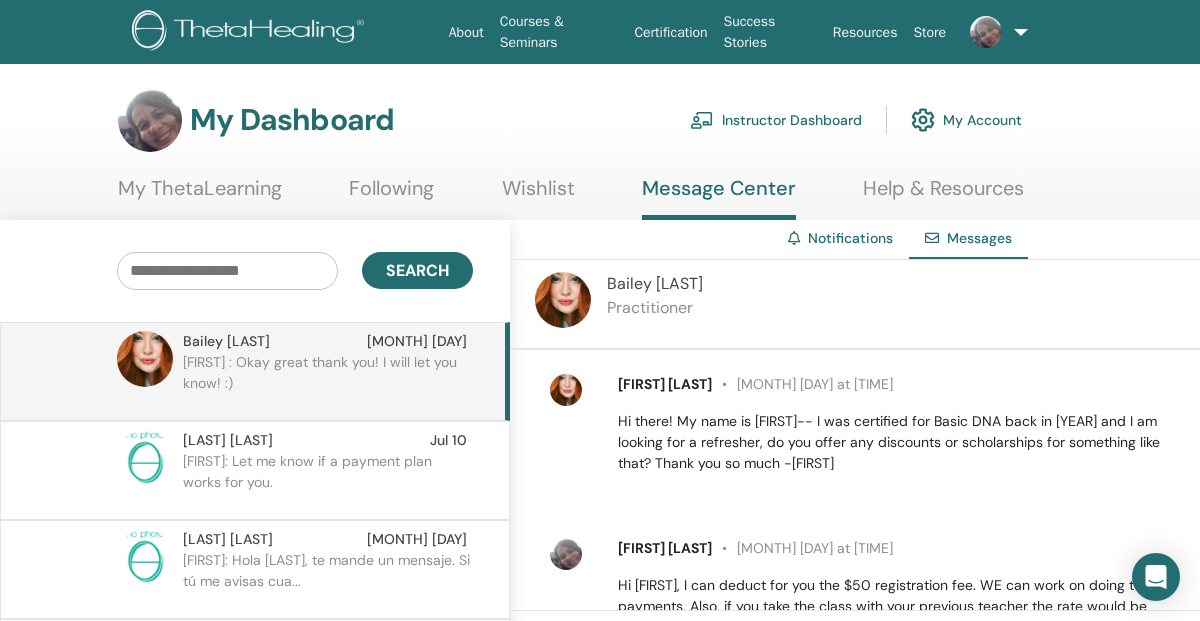 click on "Instructor Dashboard" at bounding box center (776, 120) 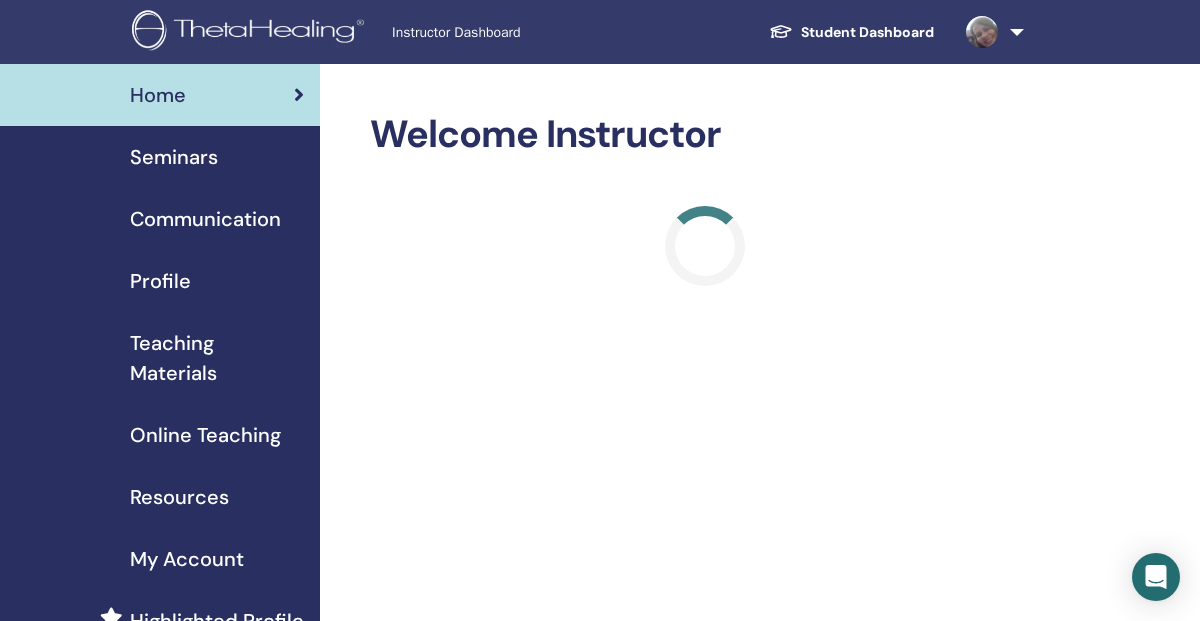 scroll, scrollTop: 0, scrollLeft: 0, axis: both 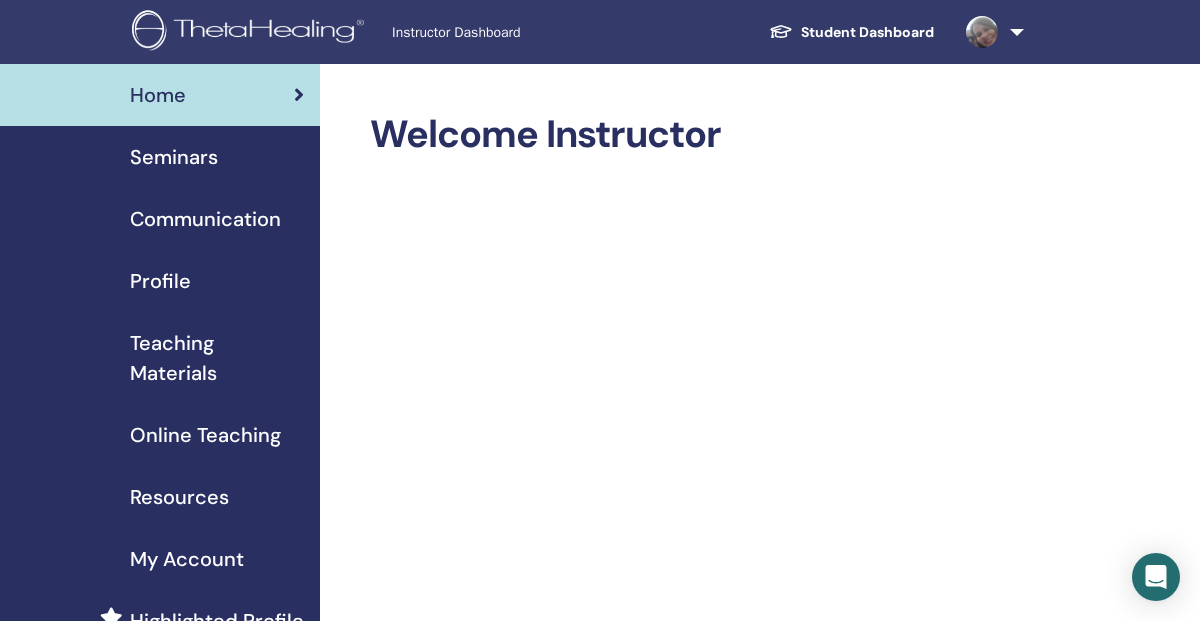 click on "Seminars" at bounding box center [174, 157] 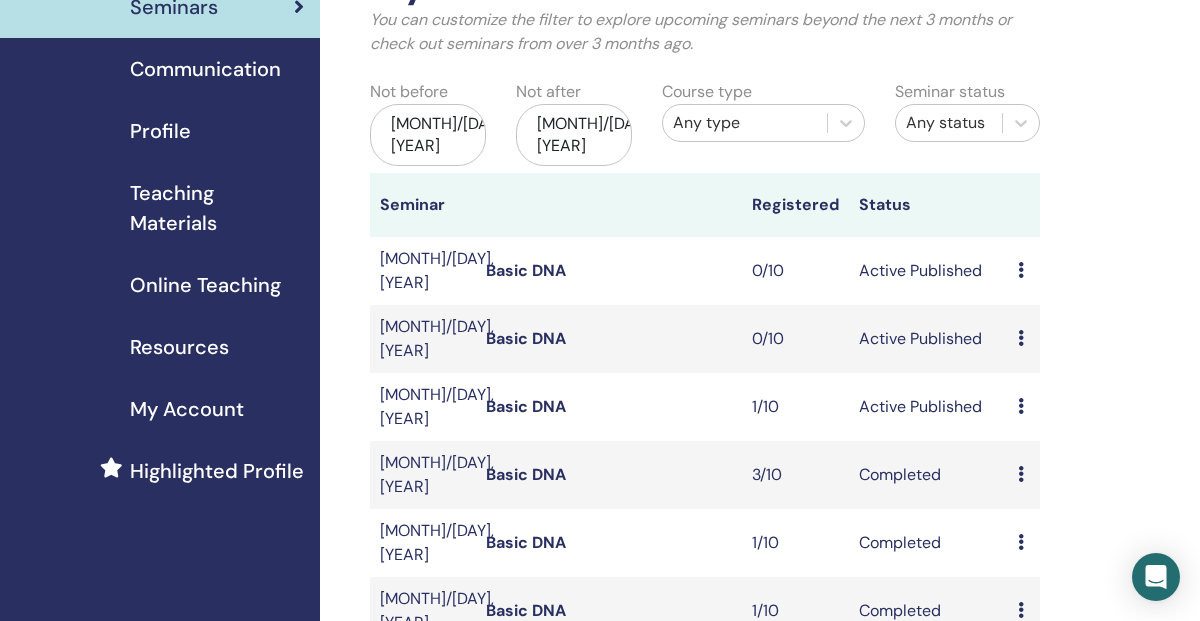 scroll, scrollTop: 155, scrollLeft: 0, axis: vertical 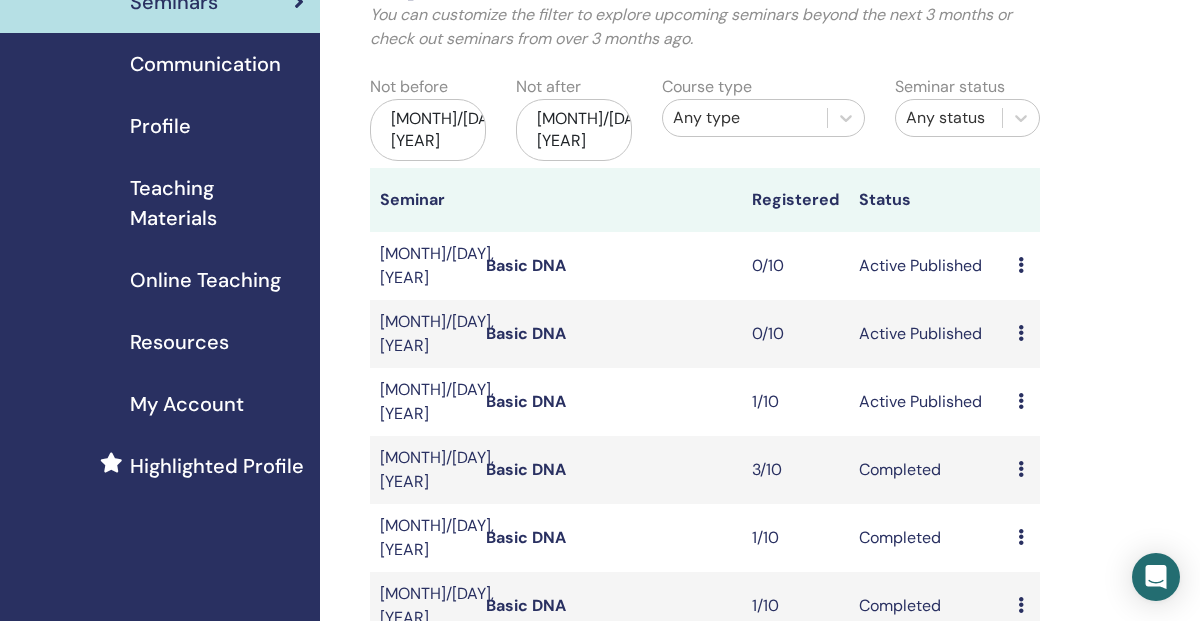 click on "Preview Edit Attendees Cancel" at bounding box center (1024, 402) 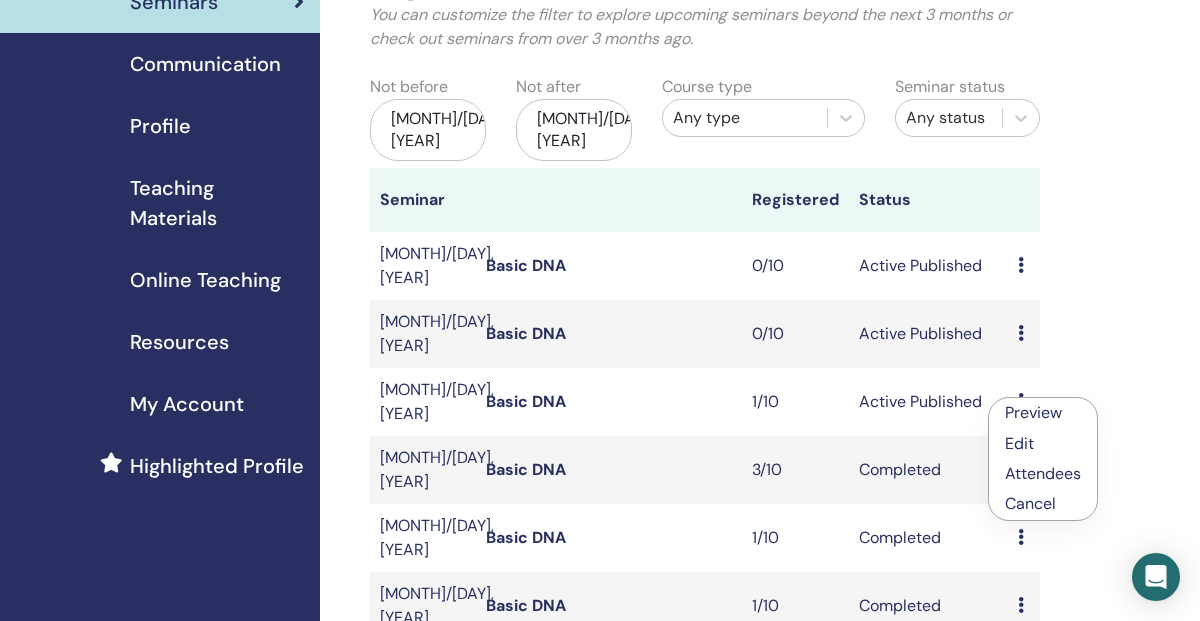 click on "Attendees" at bounding box center (1043, 473) 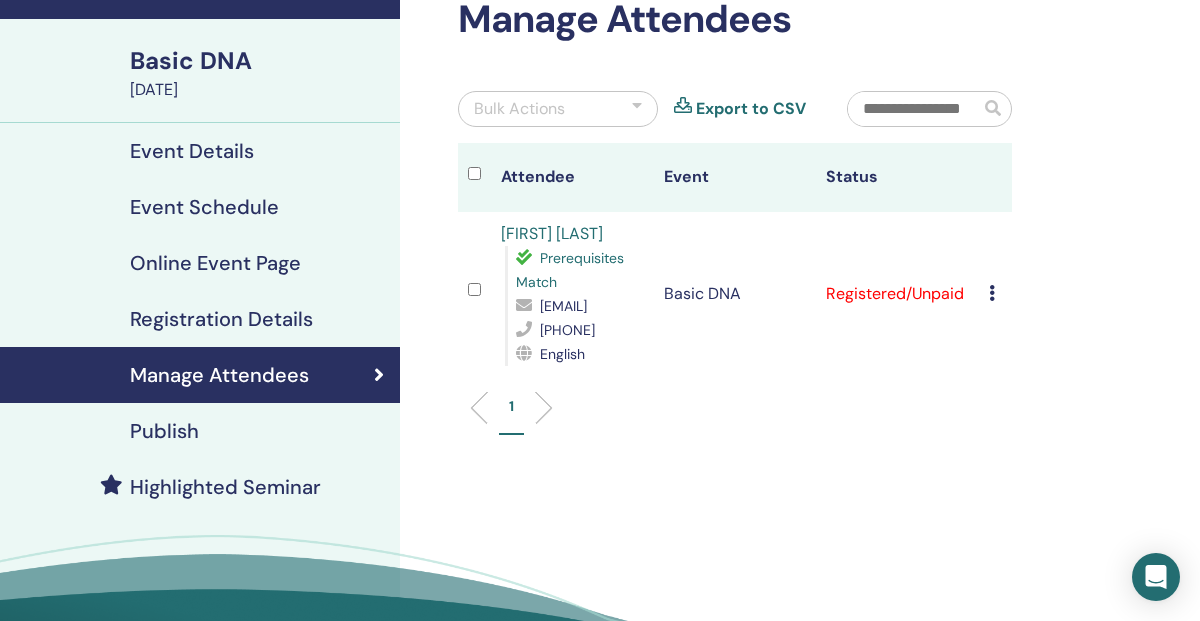 scroll, scrollTop: 117, scrollLeft: 0, axis: vertical 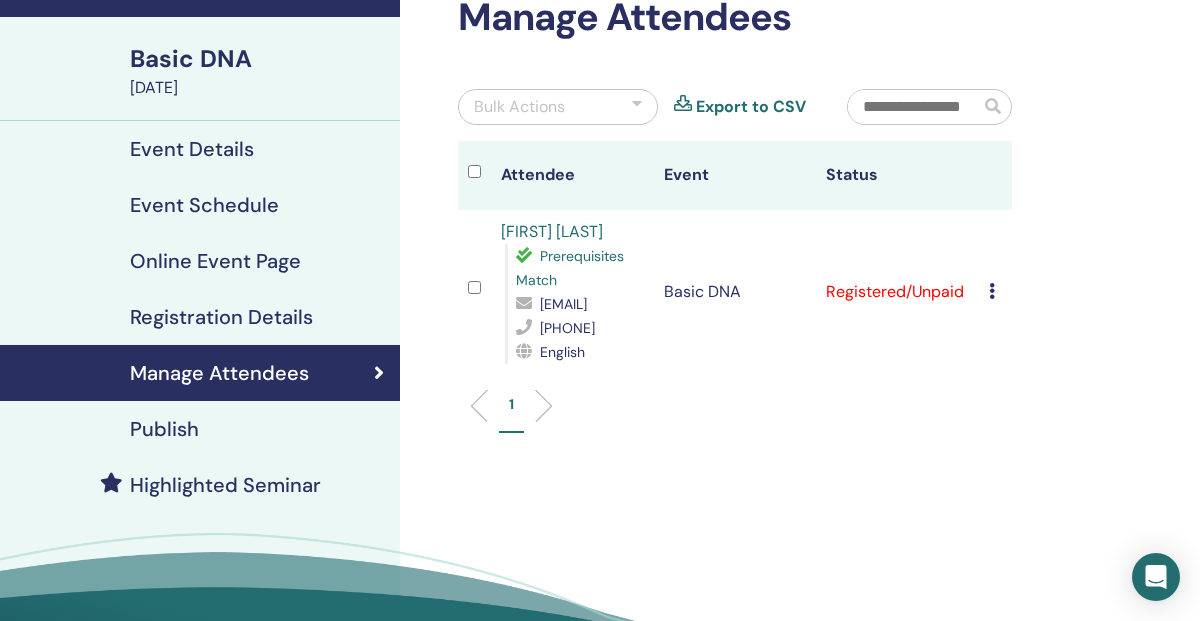 drag, startPoint x: 639, startPoint y: 350, endPoint x: 536, endPoint y: 355, distance: 103.121284 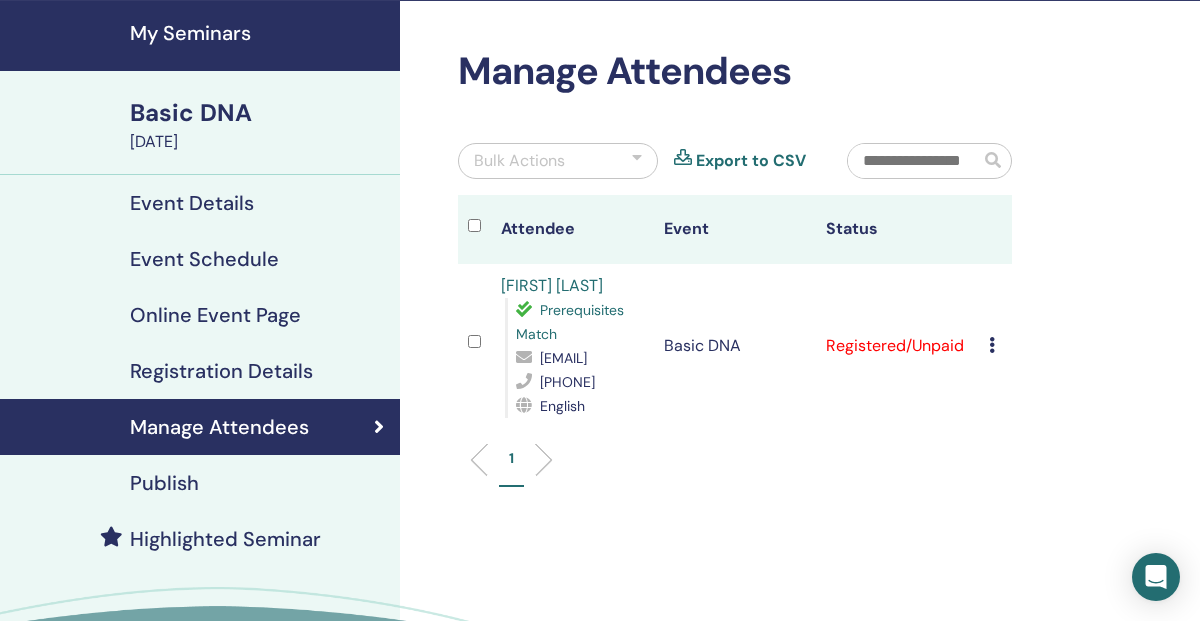 scroll, scrollTop: 62, scrollLeft: 0, axis: vertical 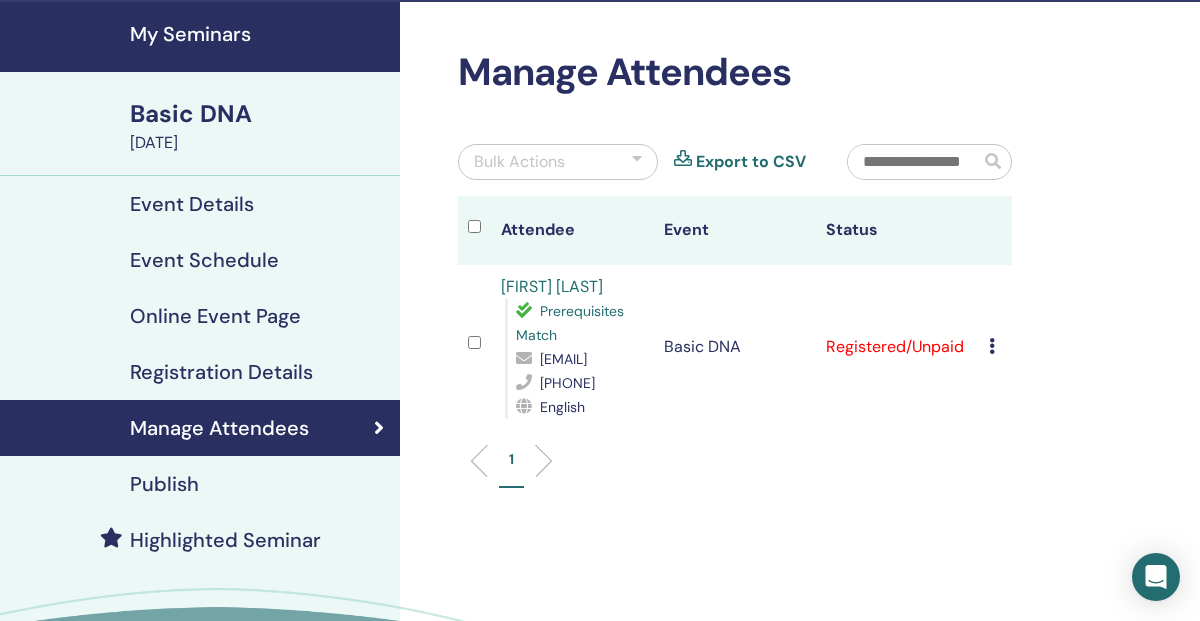 click on "Event Details" at bounding box center (192, 204) 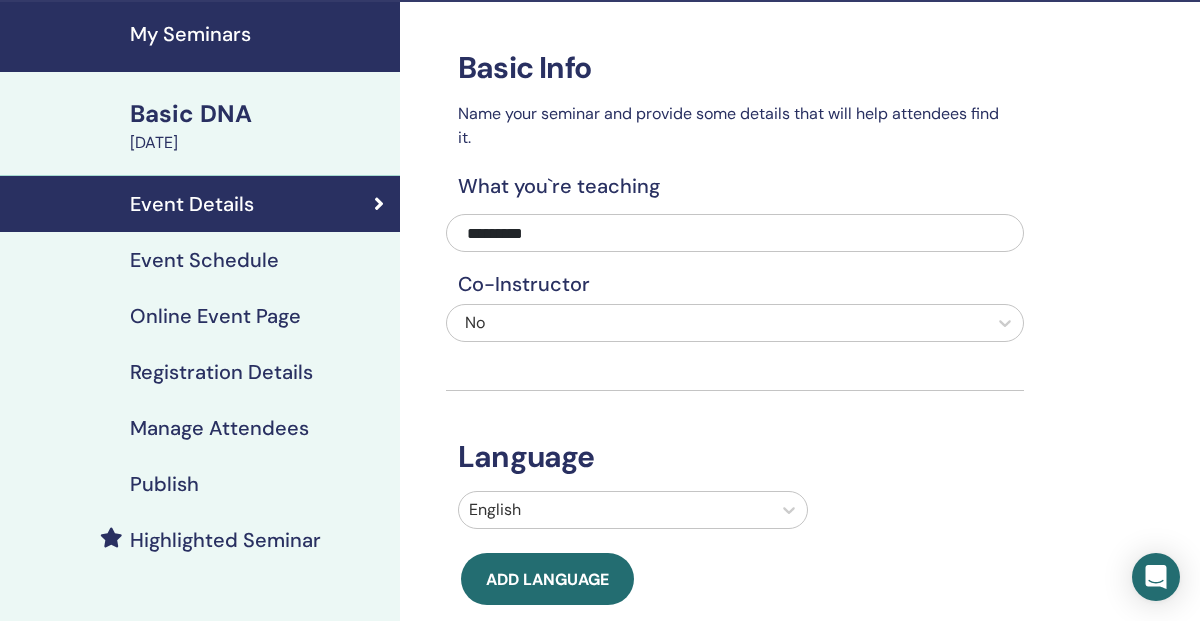 click on "Event Schedule" at bounding box center (204, 260) 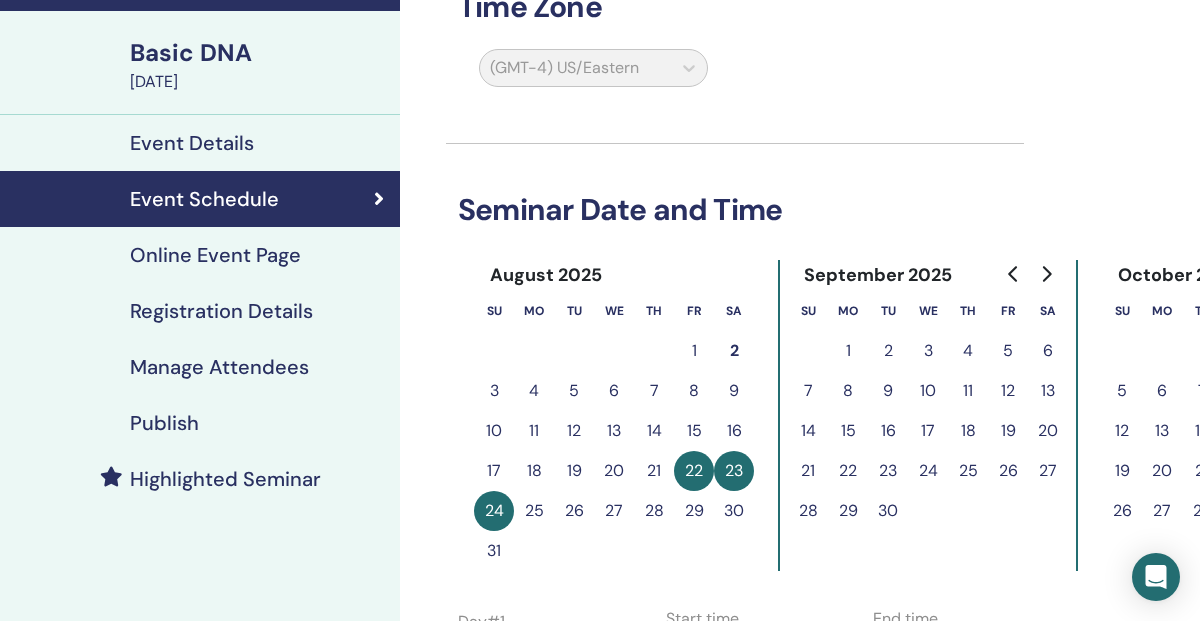 scroll, scrollTop: 170, scrollLeft: 0, axis: vertical 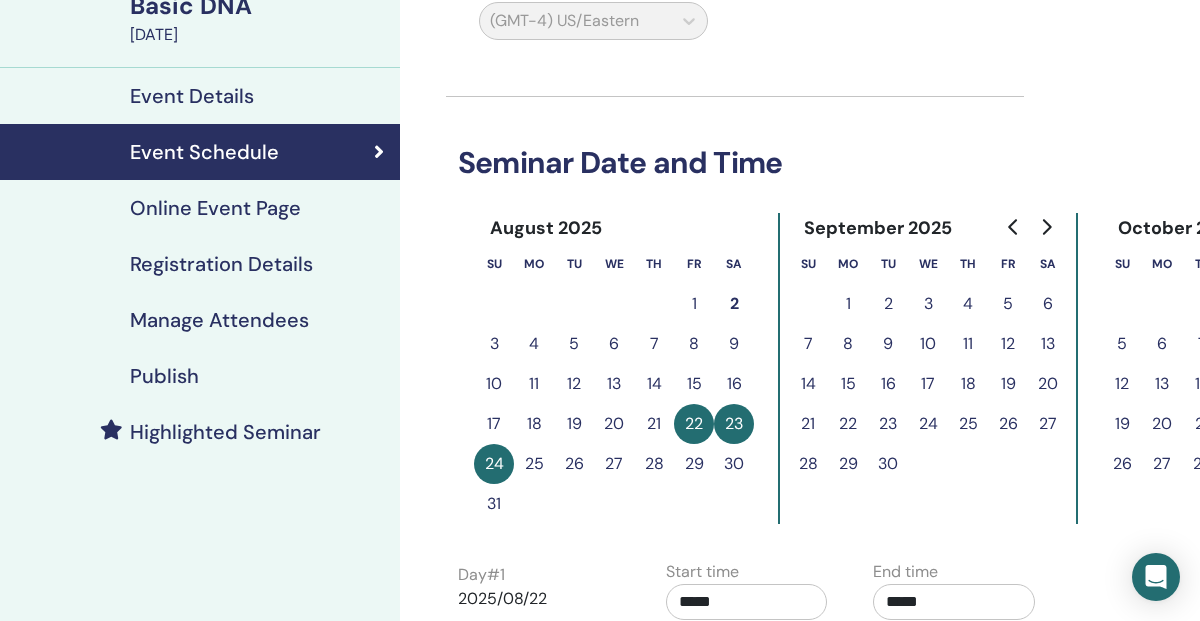 click on "Online Event Page" at bounding box center (215, 208) 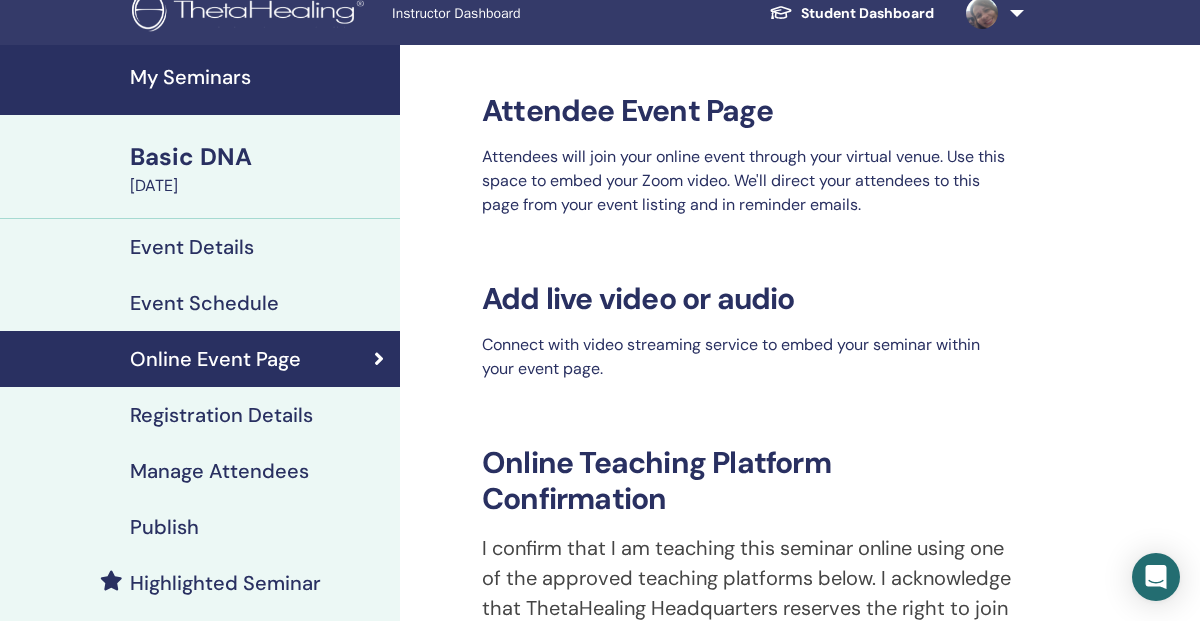 scroll, scrollTop: 0, scrollLeft: 0, axis: both 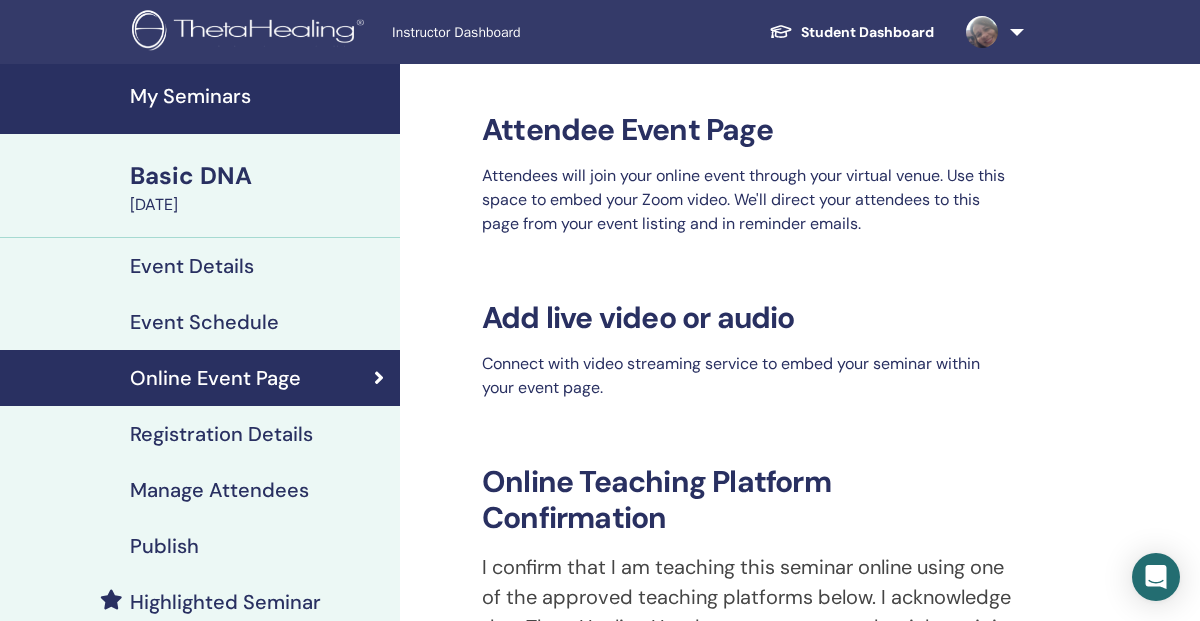 click on "Event Details" at bounding box center [192, 266] 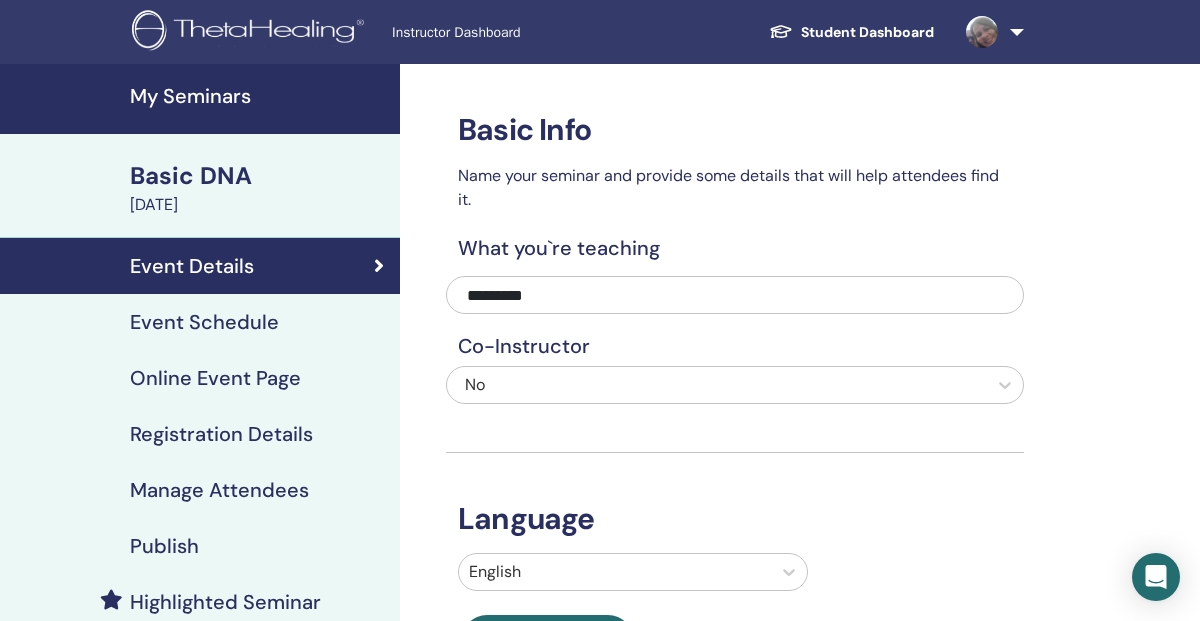 click on "[DATE]" at bounding box center [259, 205] 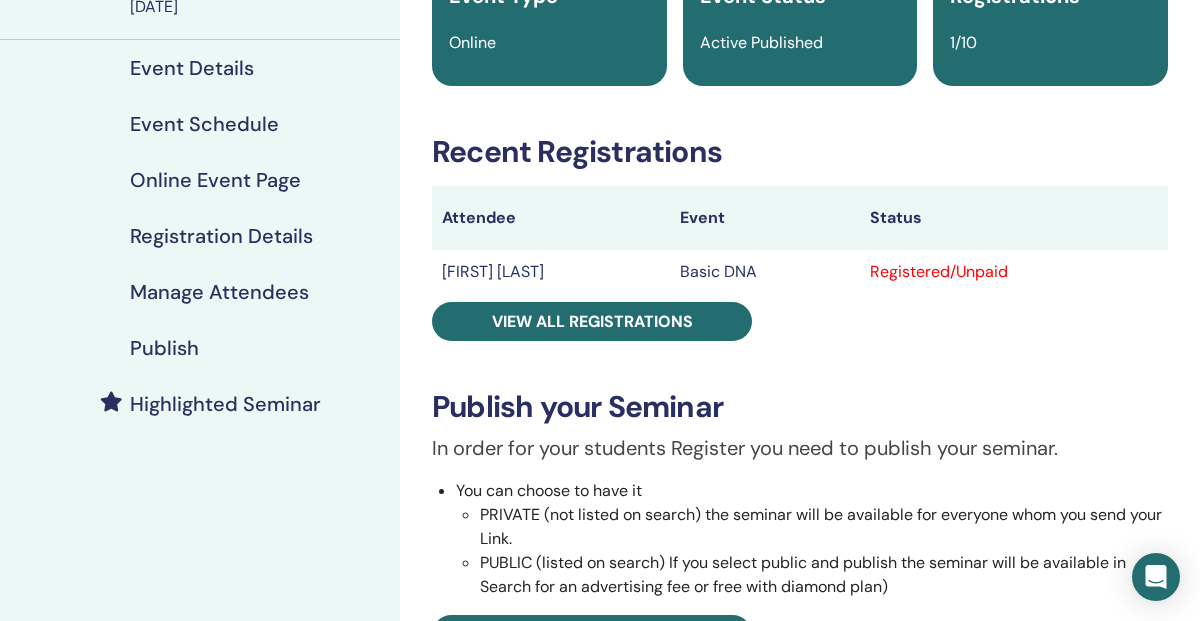 scroll, scrollTop: 204, scrollLeft: 0, axis: vertical 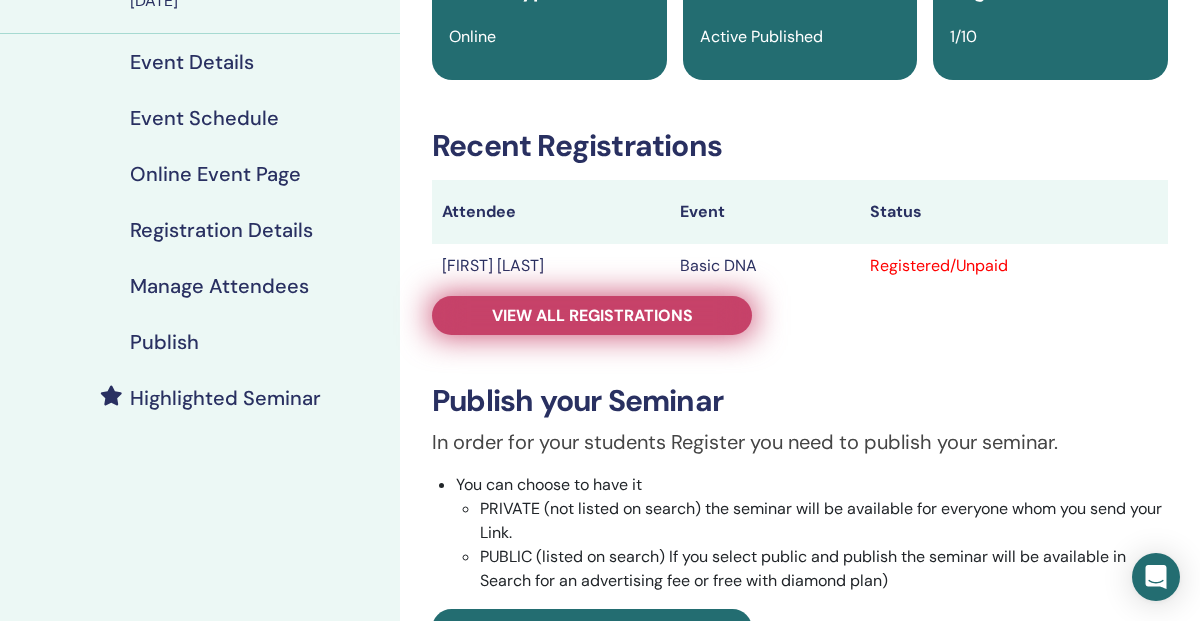 click on "View all registrations" at bounding box center [592, 315] 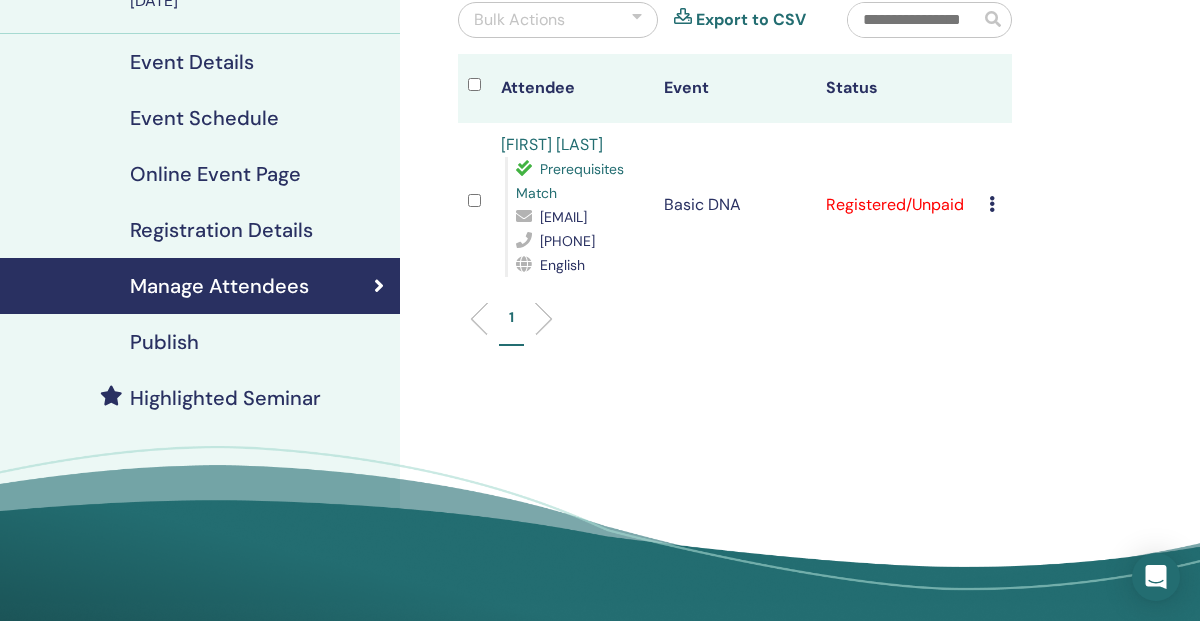 drag, startPoint x: 644, startPoint y: 262, endPoint x: 536, endPoint y: 267, distance: 108.11568 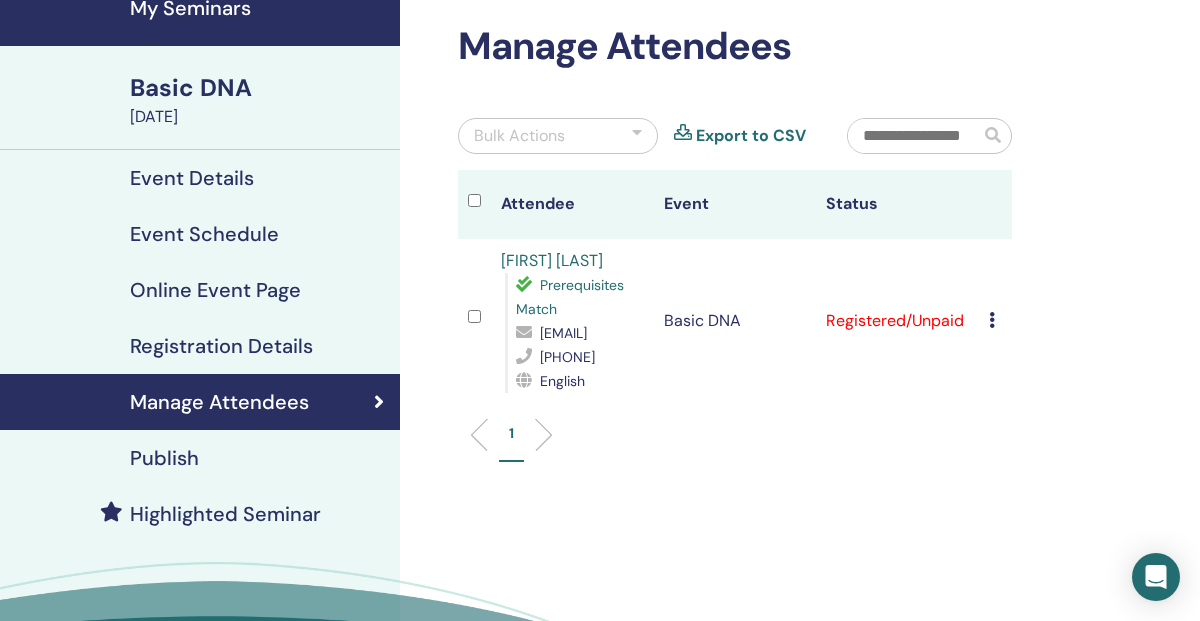 scroll, scrollTop: 0, scrollLeft: 0, axis: both 